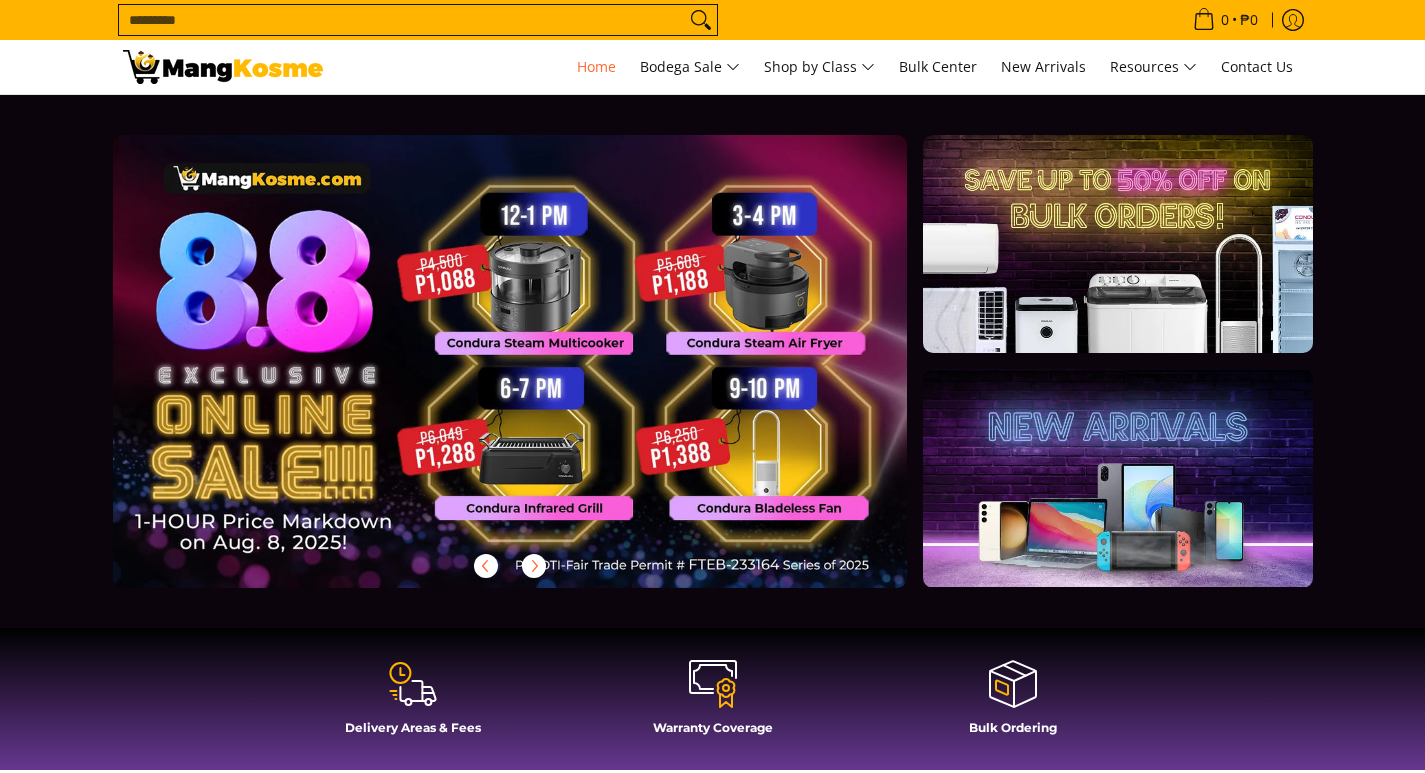 scroll, scrollTop: 0, scrollLeft: 0, axis: both 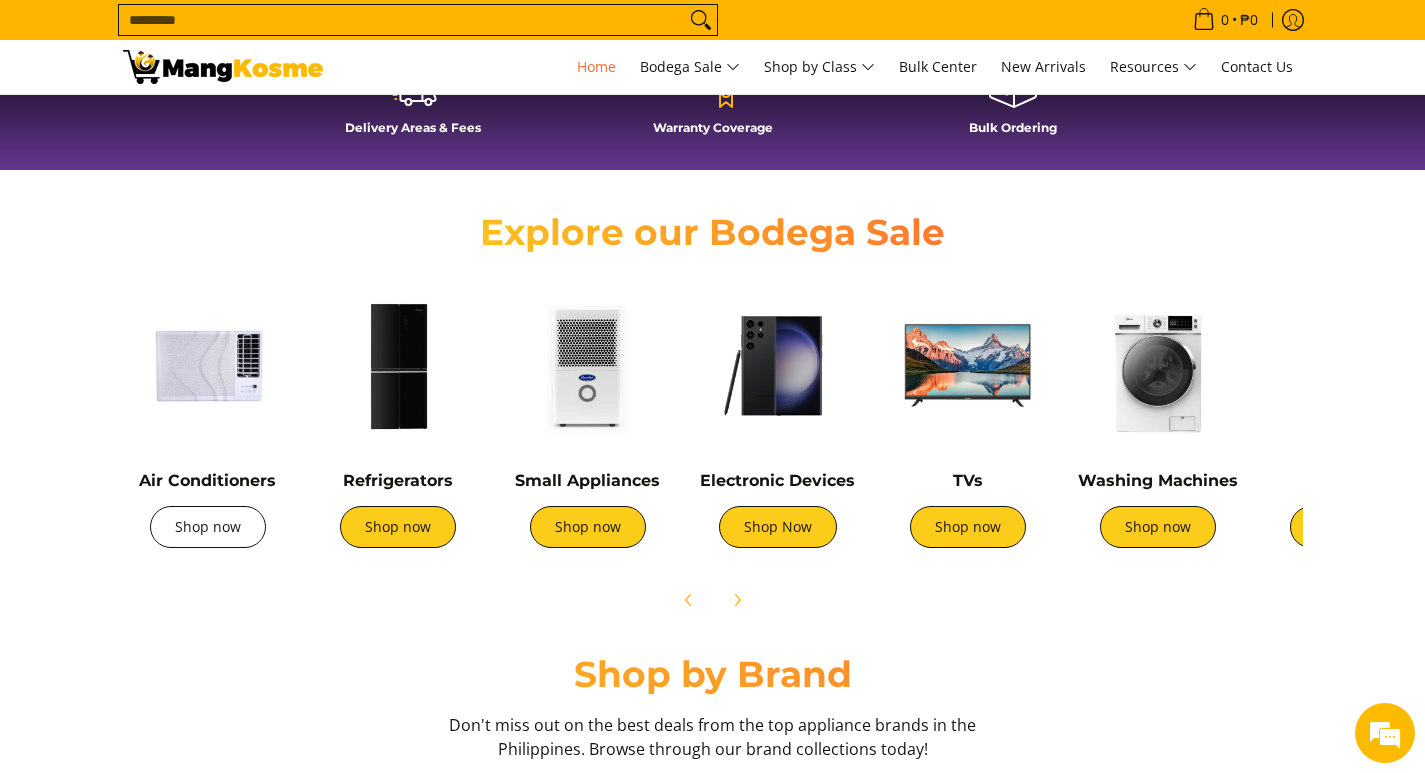 click on "Shop now" at bounding box center [208, 527] 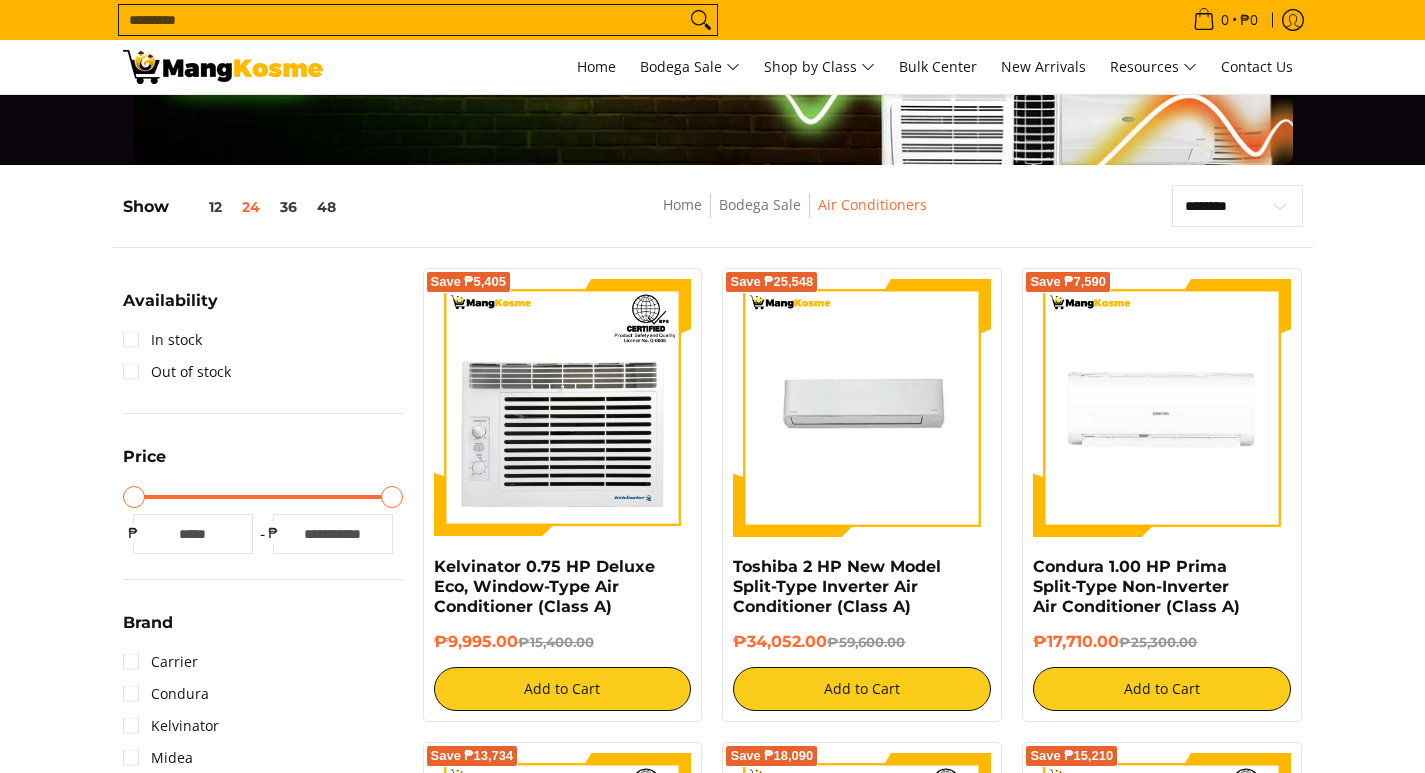 scroll, scrollTop: 0, scrollLeft: 0, axis: both 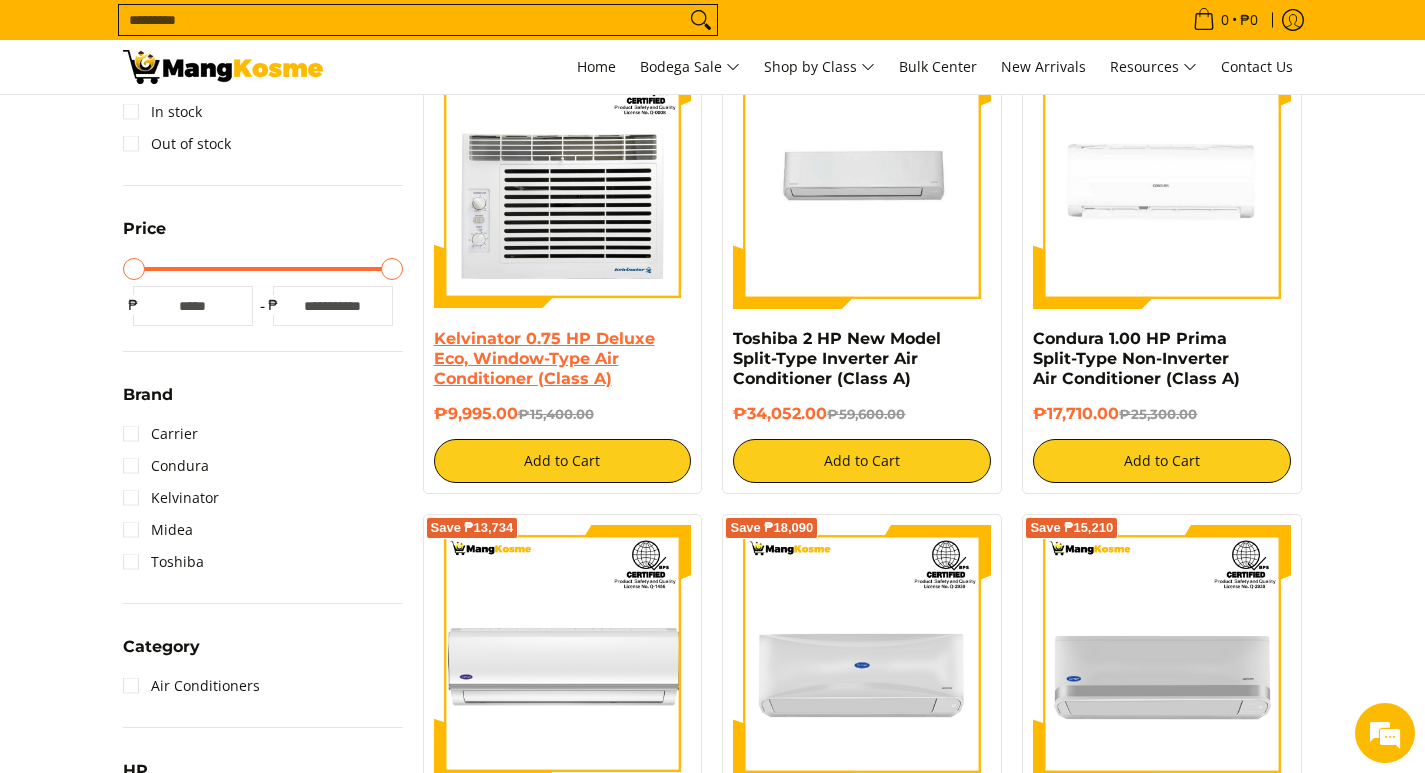 click on "Kelvinator 0.75 HP Deluxe Eco, Window-Type Air Conditioner (Class A)" at bounding box center [544, 358] 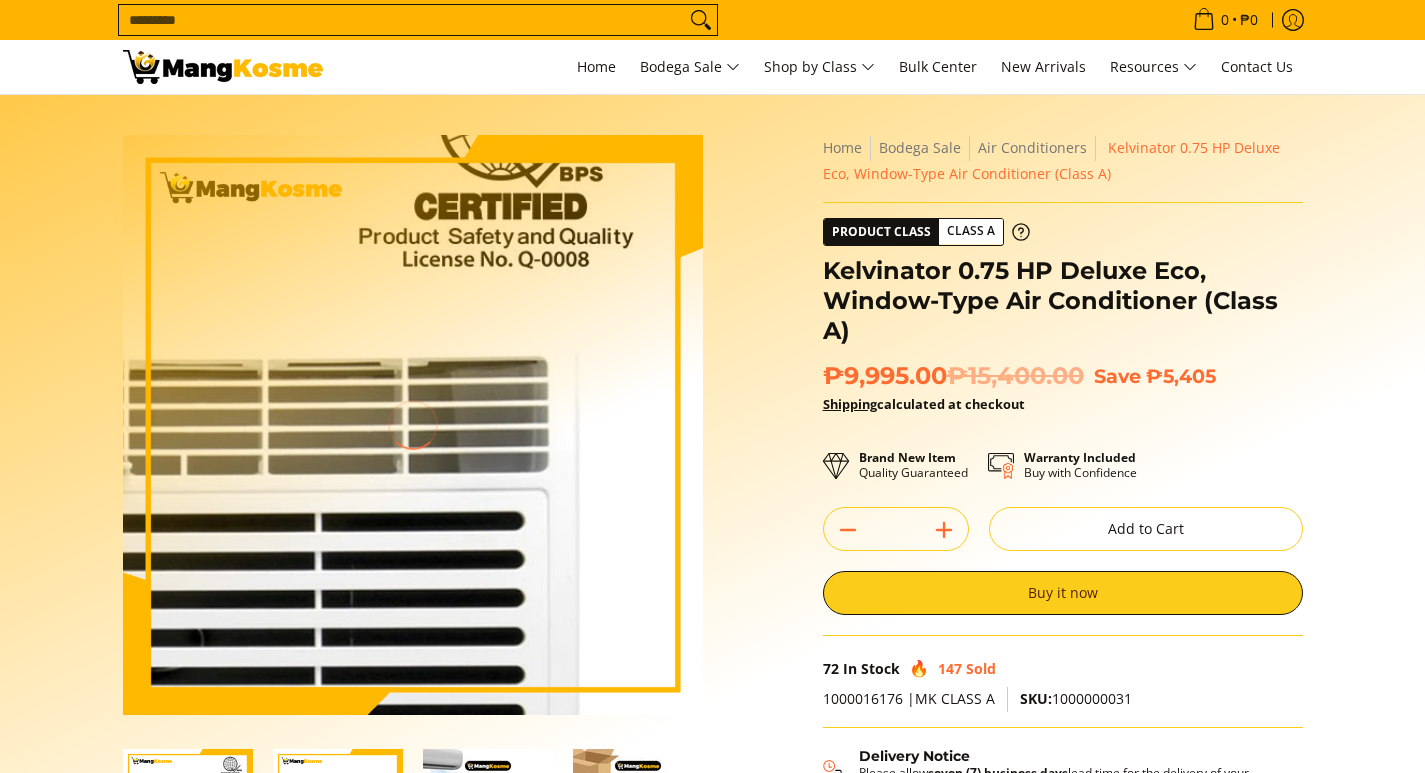 scroll, scrollTop: 0, scrollLeft: 0, axis: both 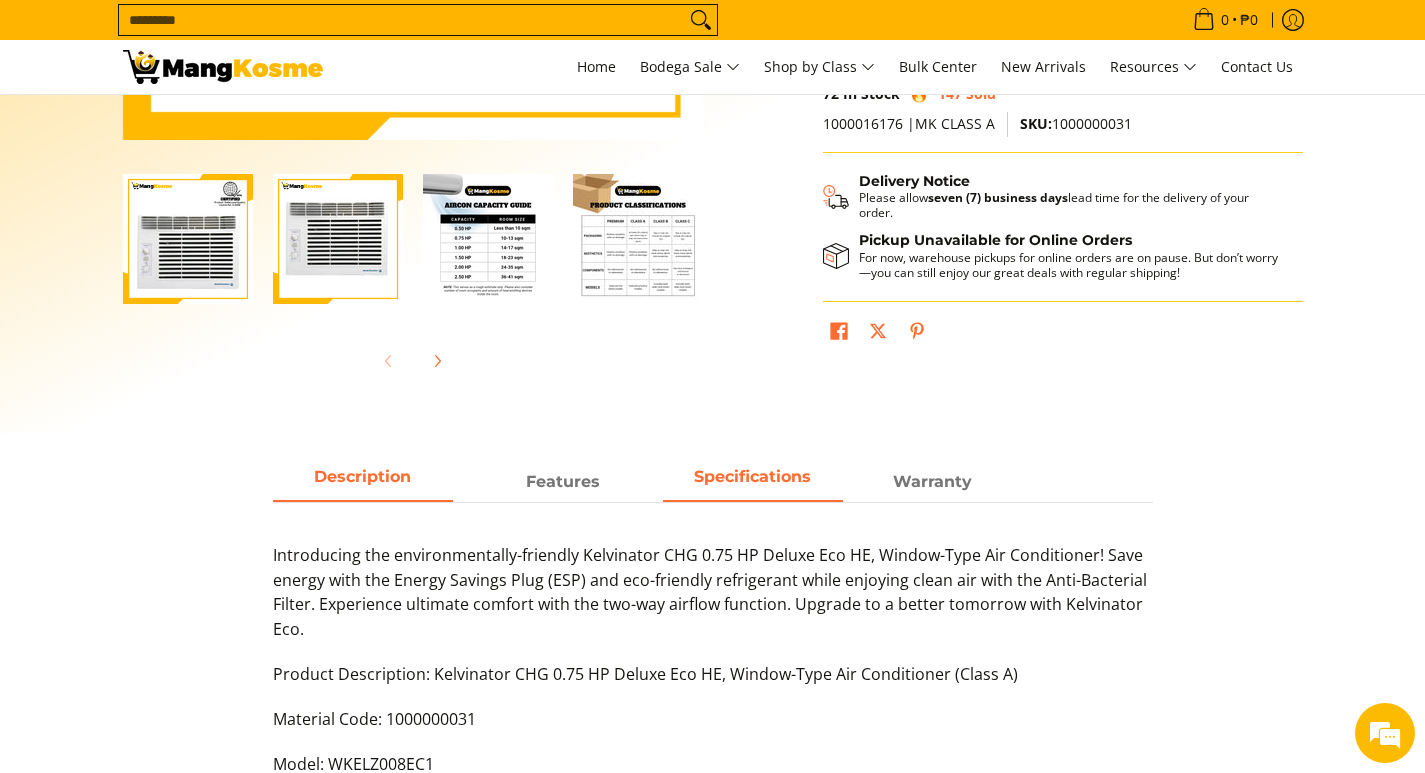 click on "Specifications" at bounding box center [753, 482] 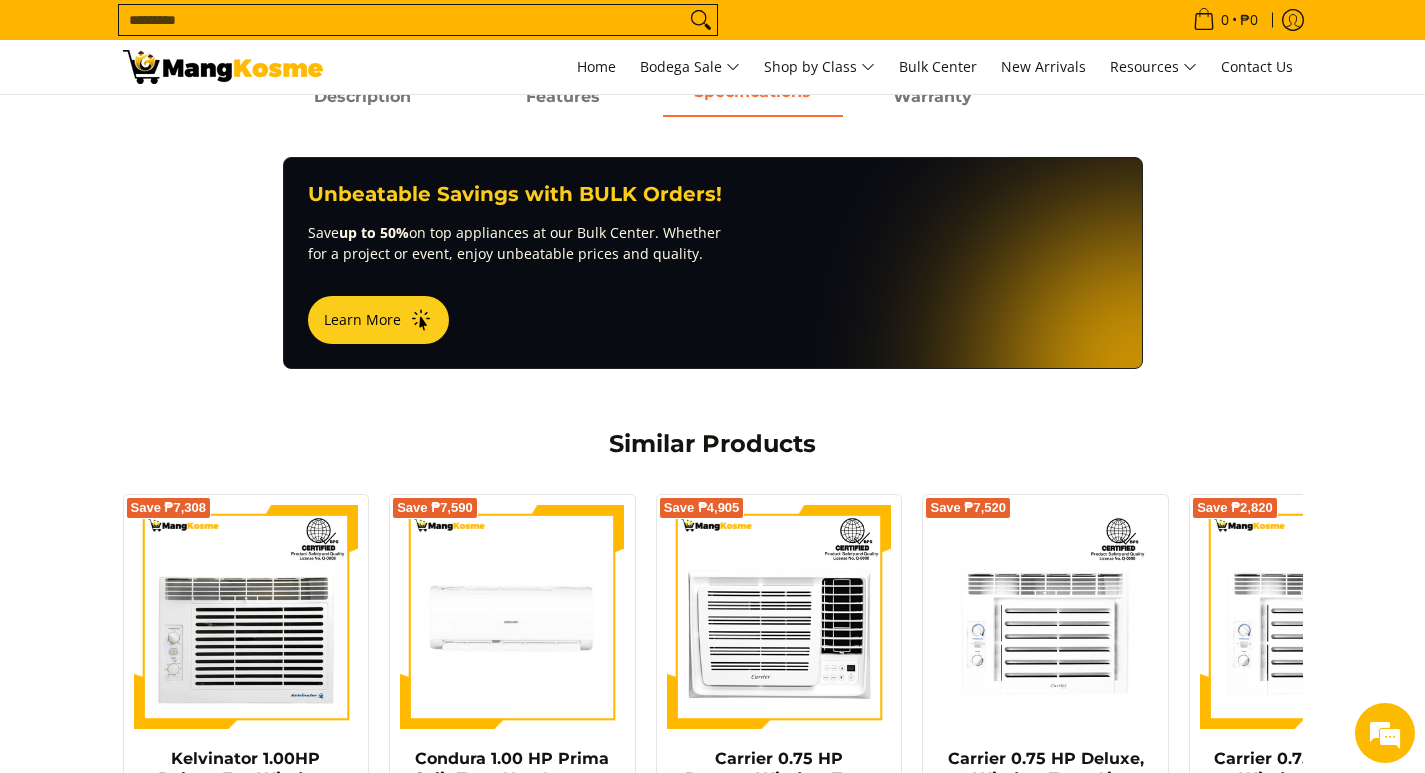 scroll, scrollTop: 975, scrollLeft: 0, axis: vertical 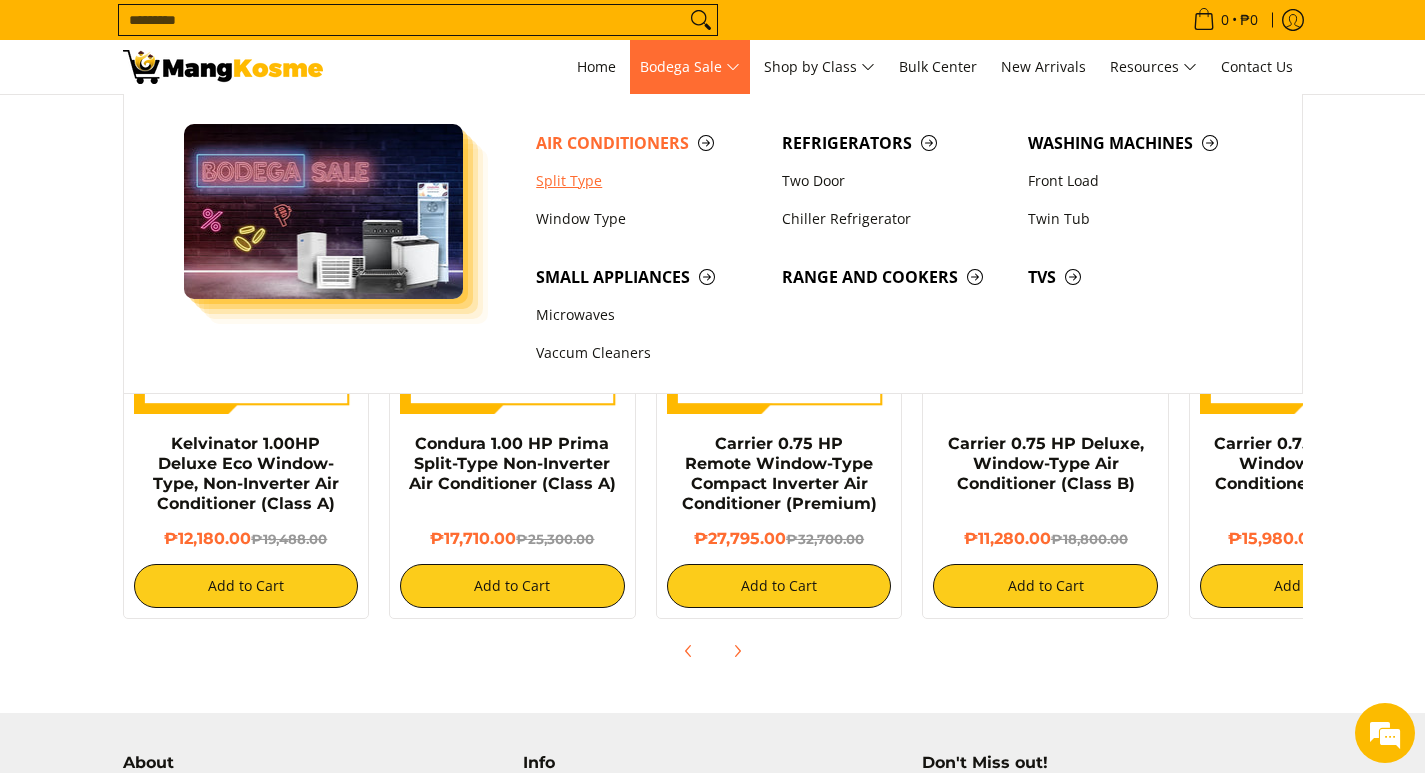click on "Split Type" at bounding box center [649, 181] 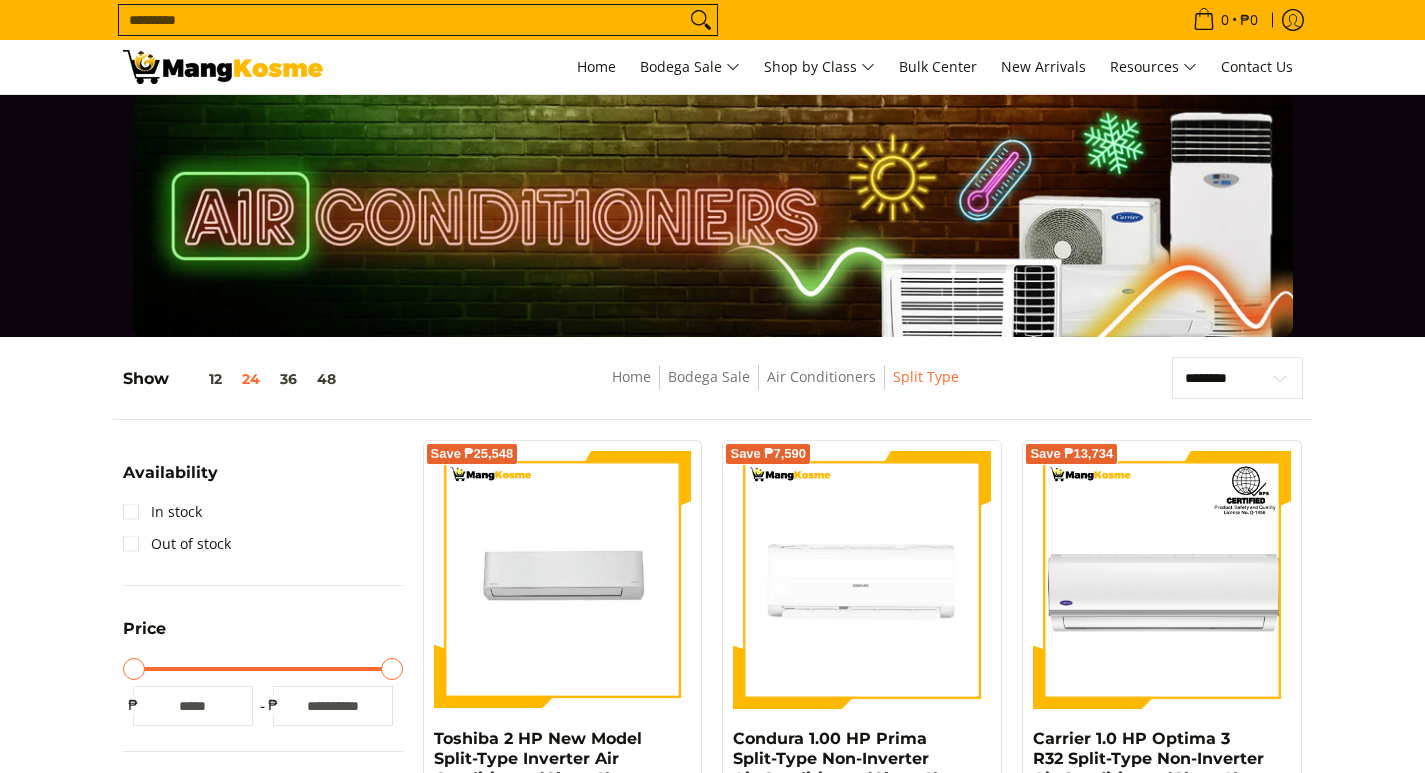 scroll, scrollTop: 0, scrollLeft: 0, axis: both 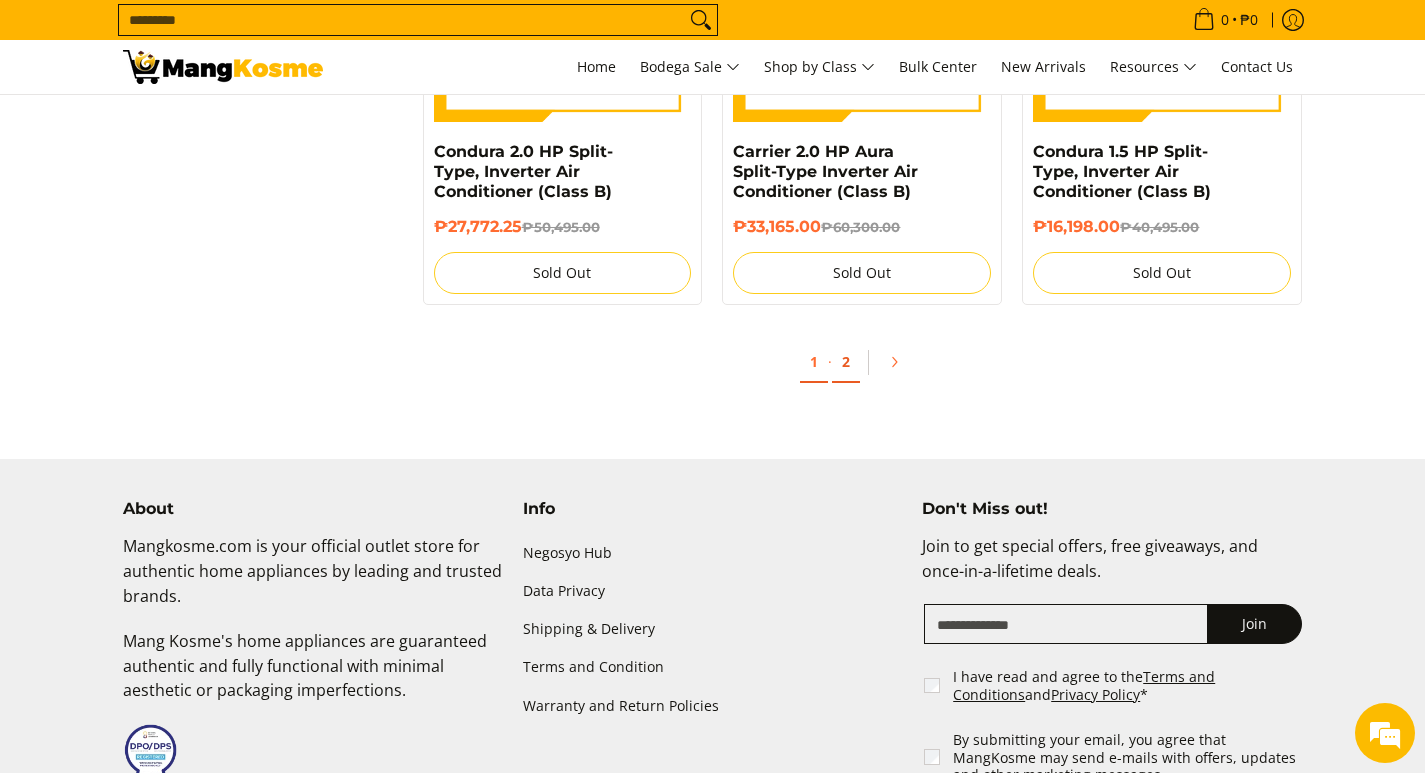 click on "2" at bounding box center [846, 362] 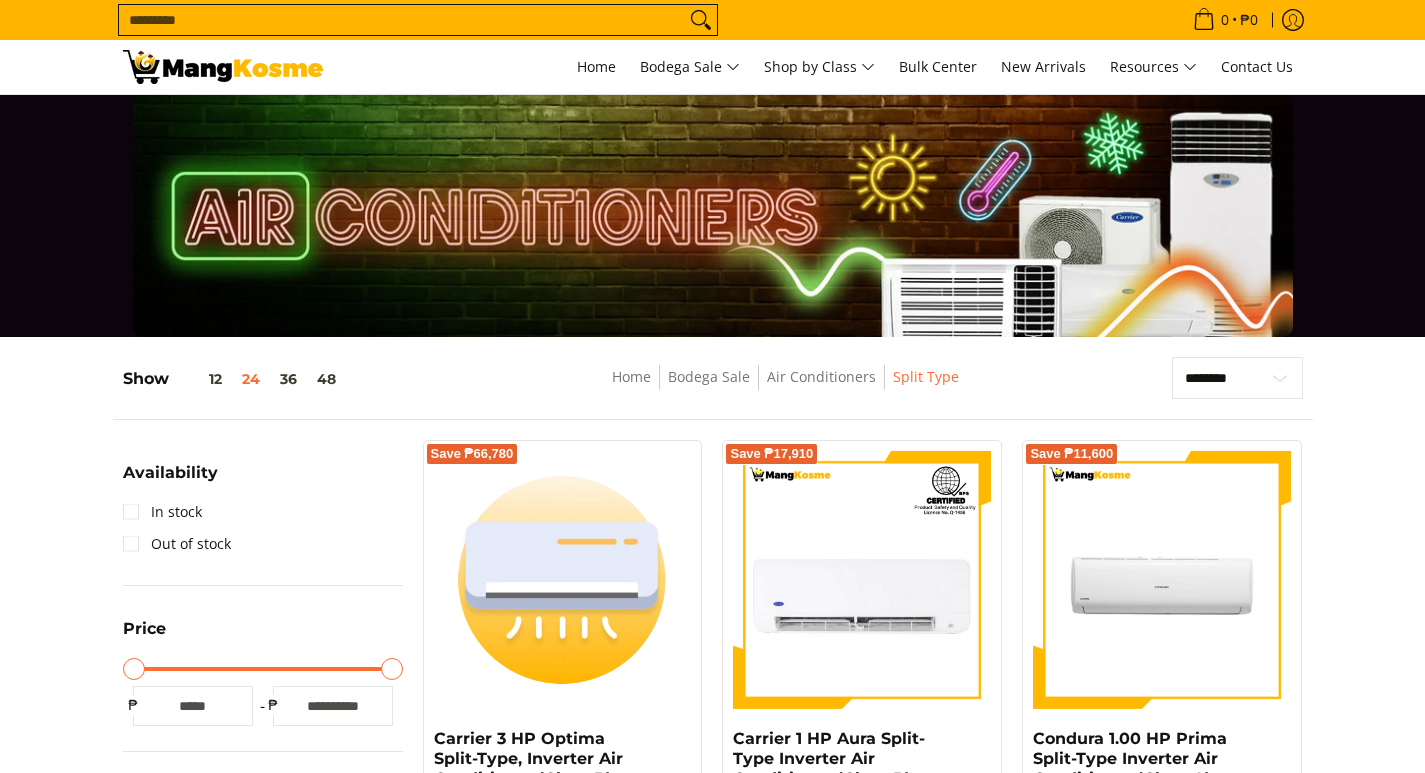 scroll, scrollTop: 200, scrollLeft: 0, axis: vertical 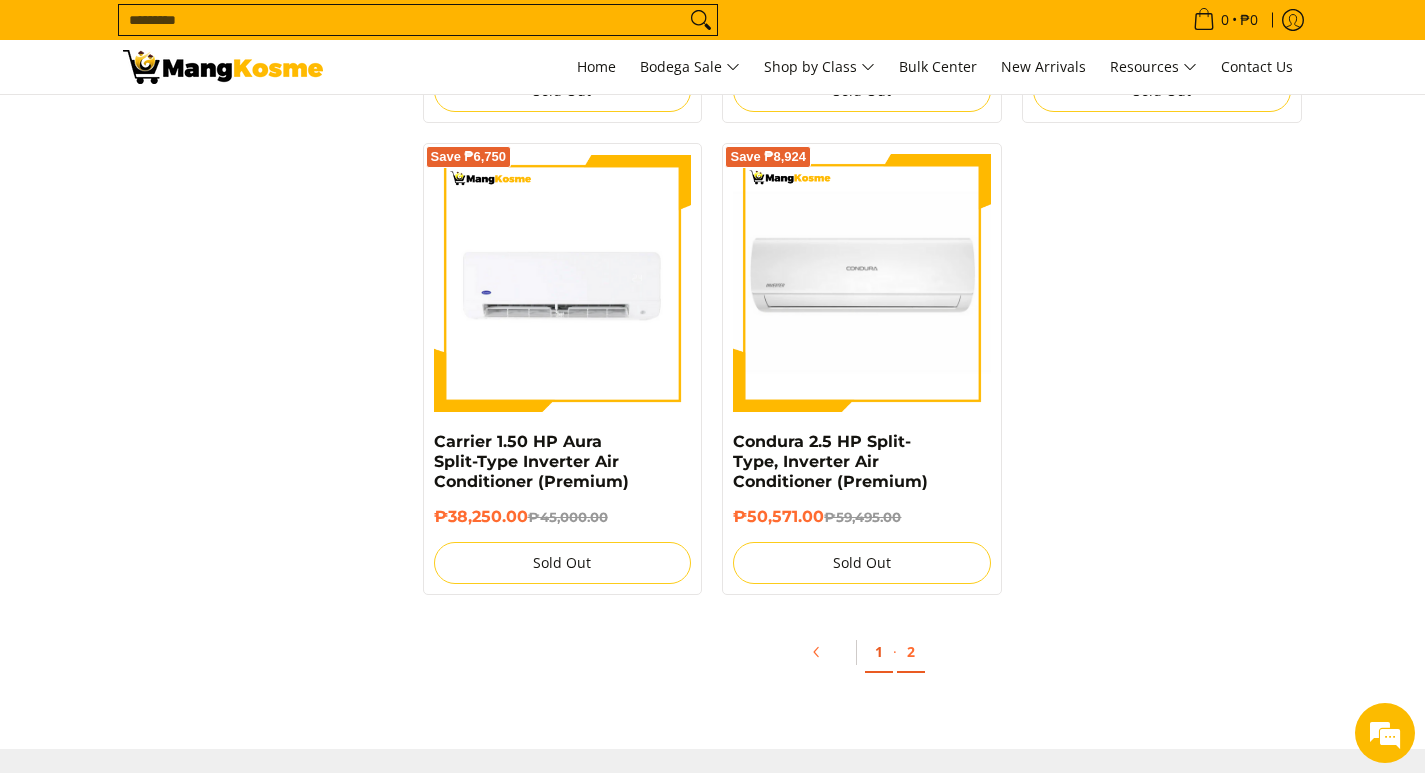 click on "1" at bounding box center [879, 652] 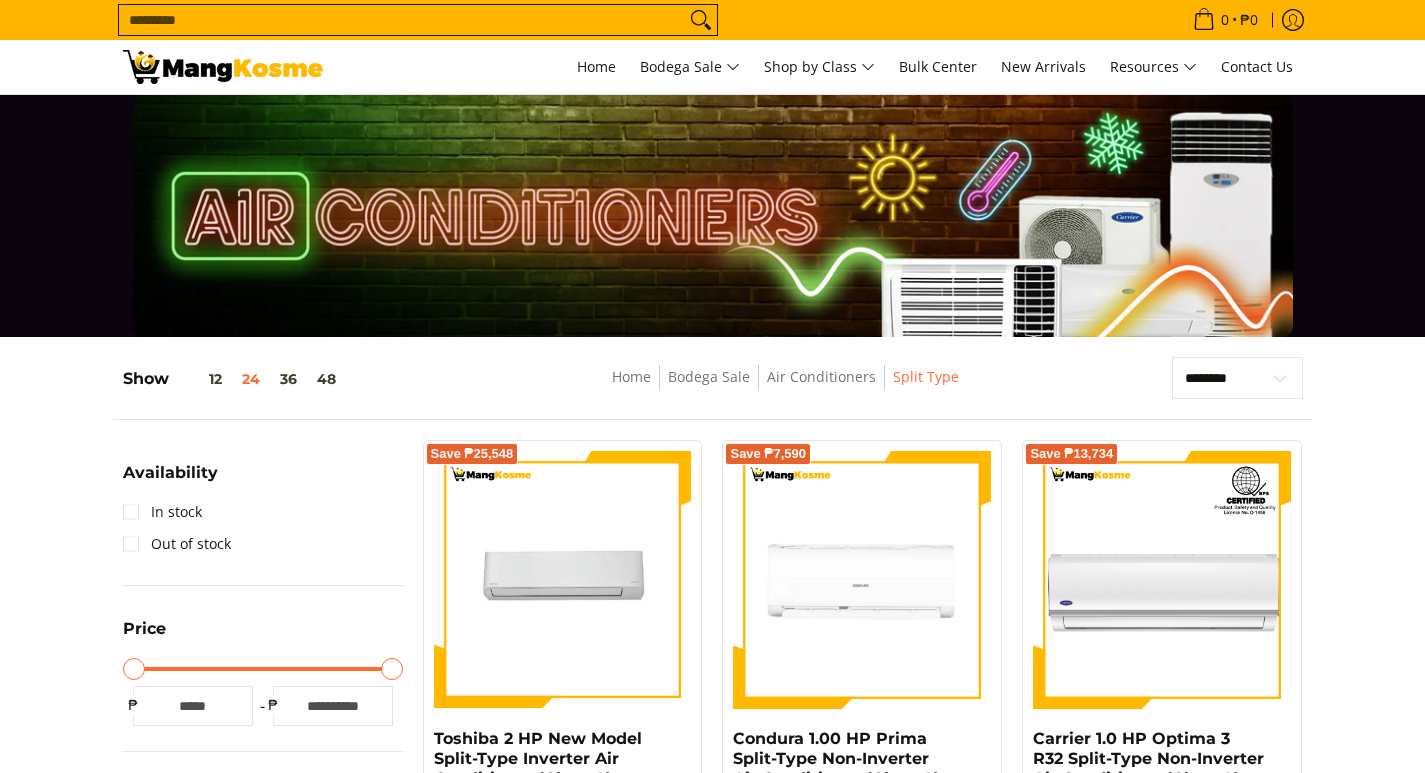scroll, scrollTop: 0, scrollLeft: 0, axis: both 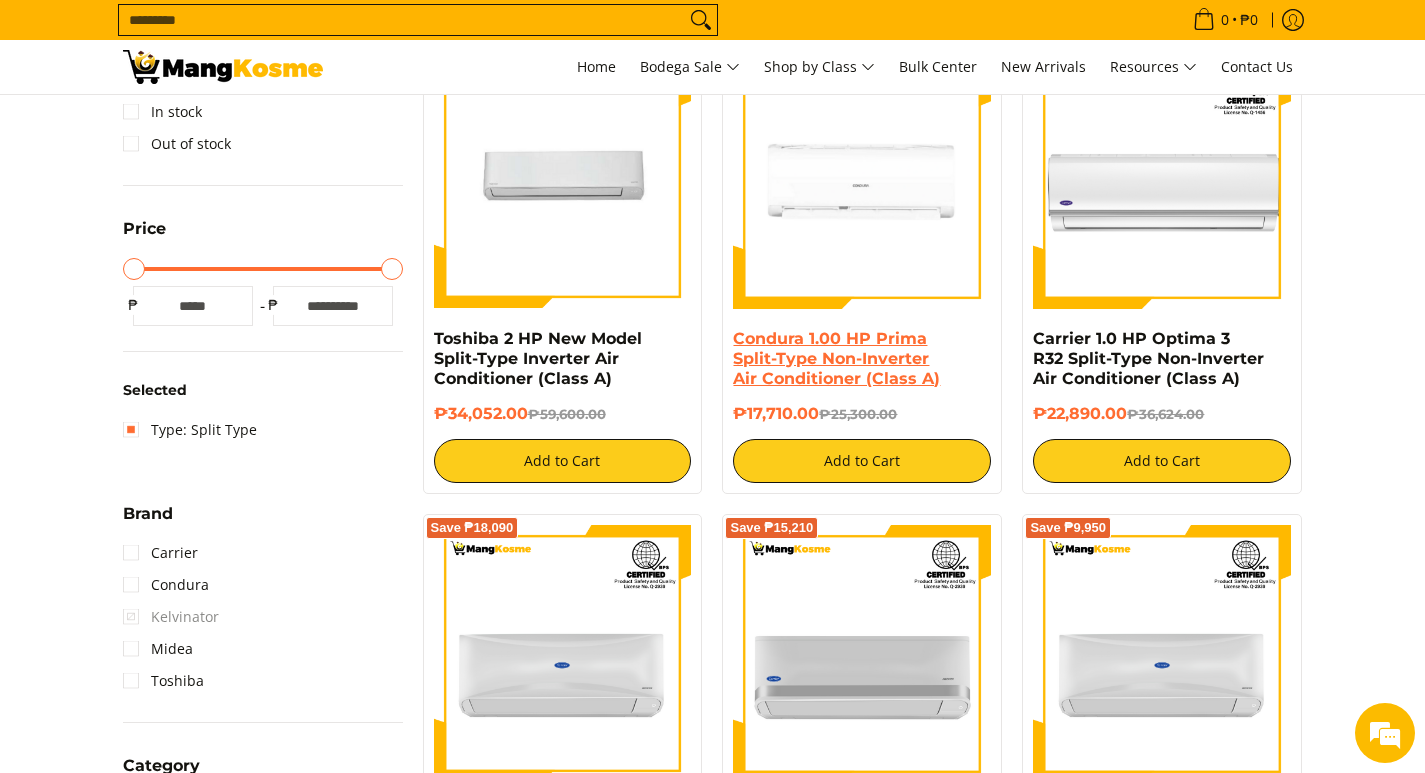 click on "Condura 1.00 HP Prima Split-Type Non-Inverter Air Conditioner (Class A)" at bounding box center (836, 358) 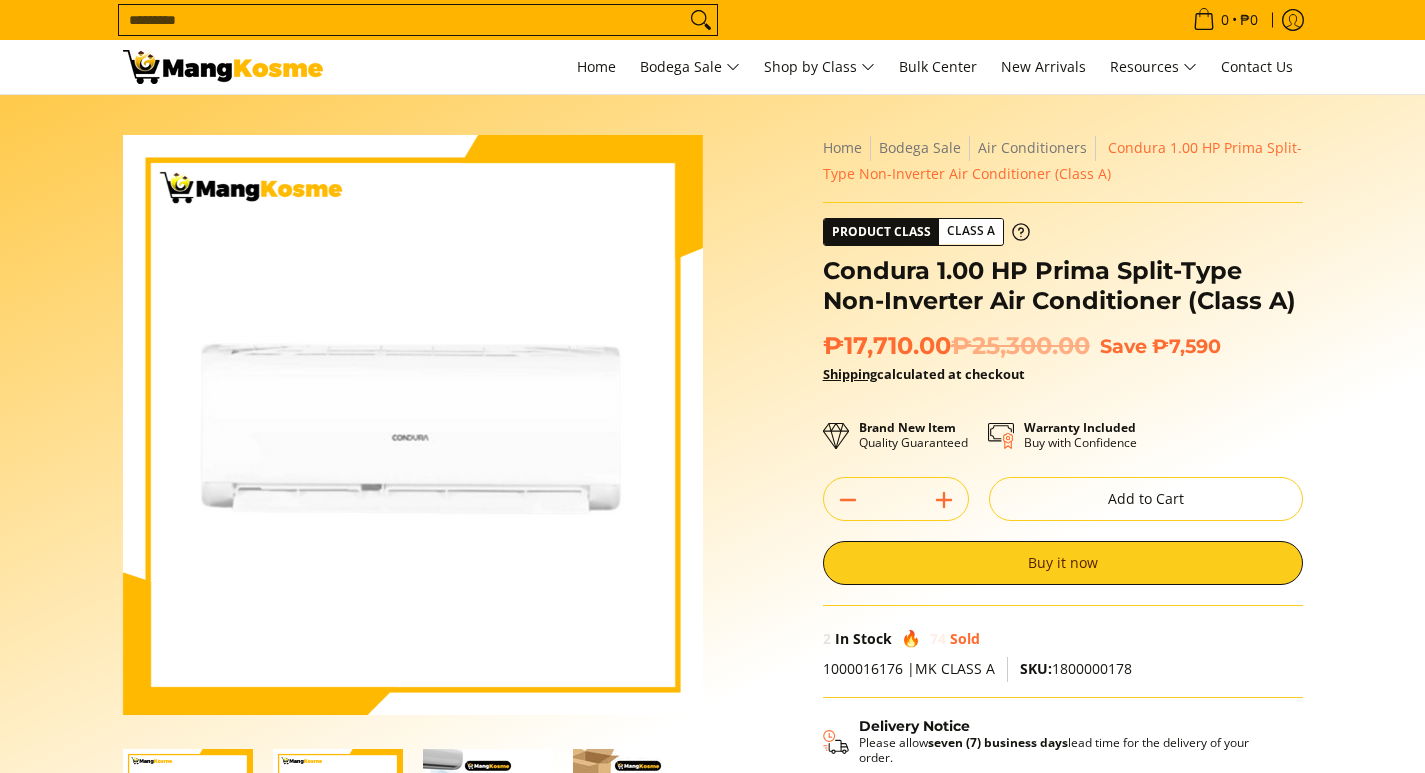 scroll, scrollTop: 0, scrollLeft: 0, axis: both 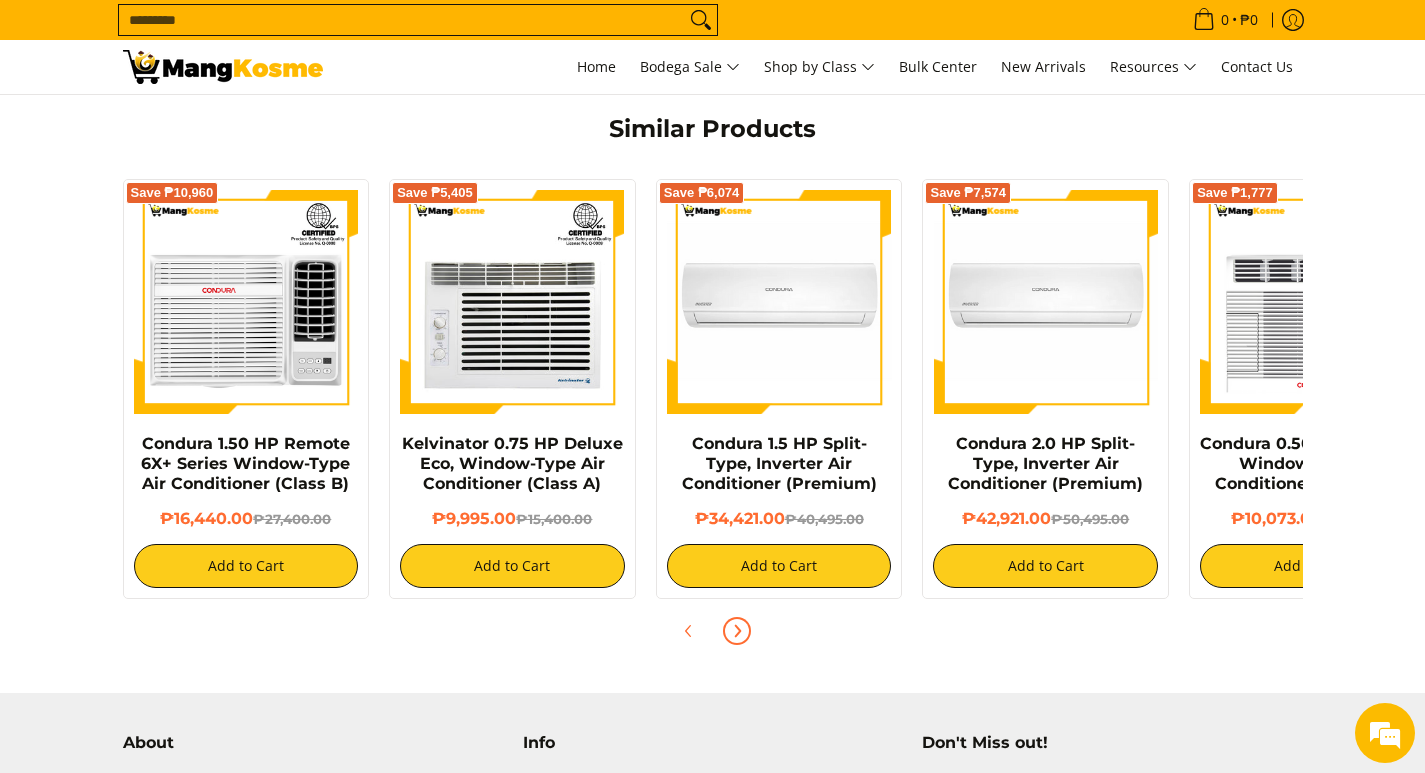 click 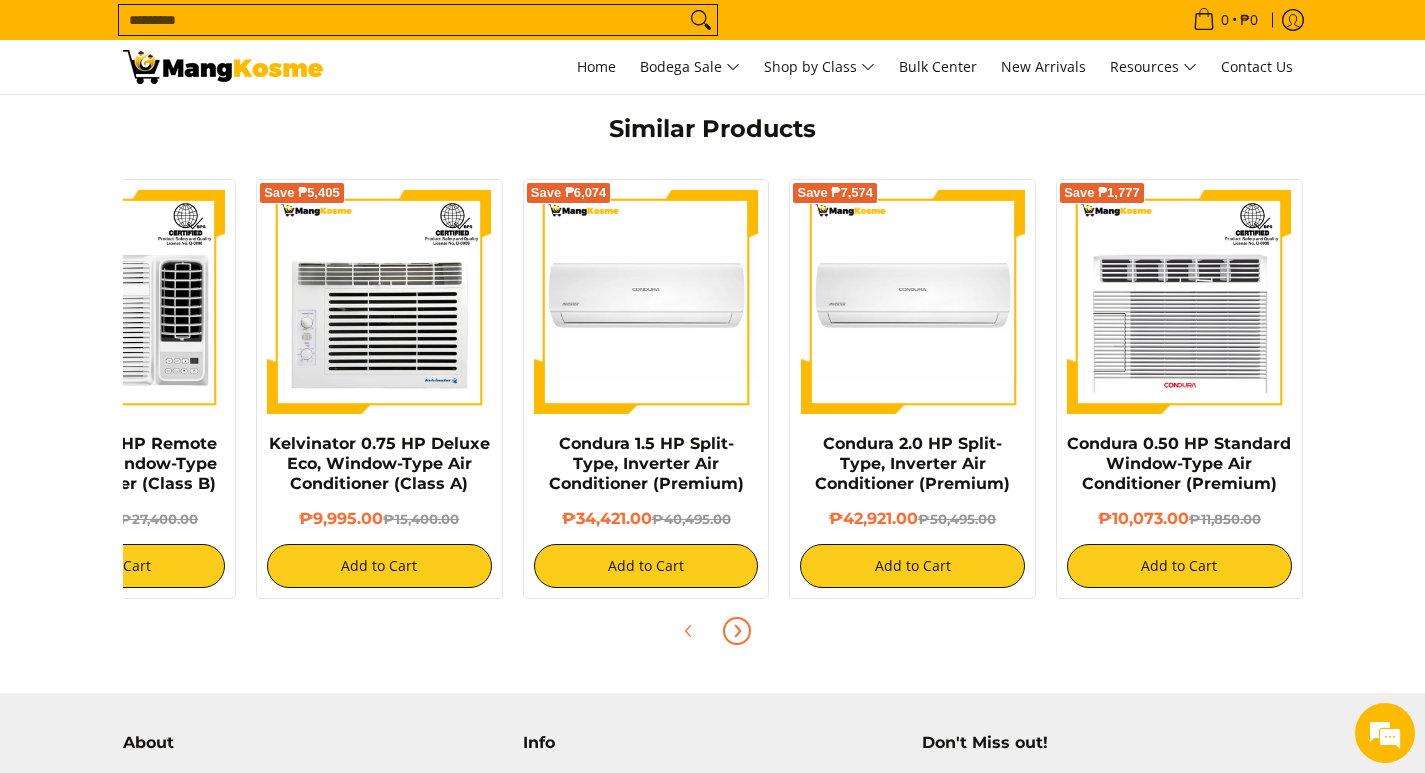 click 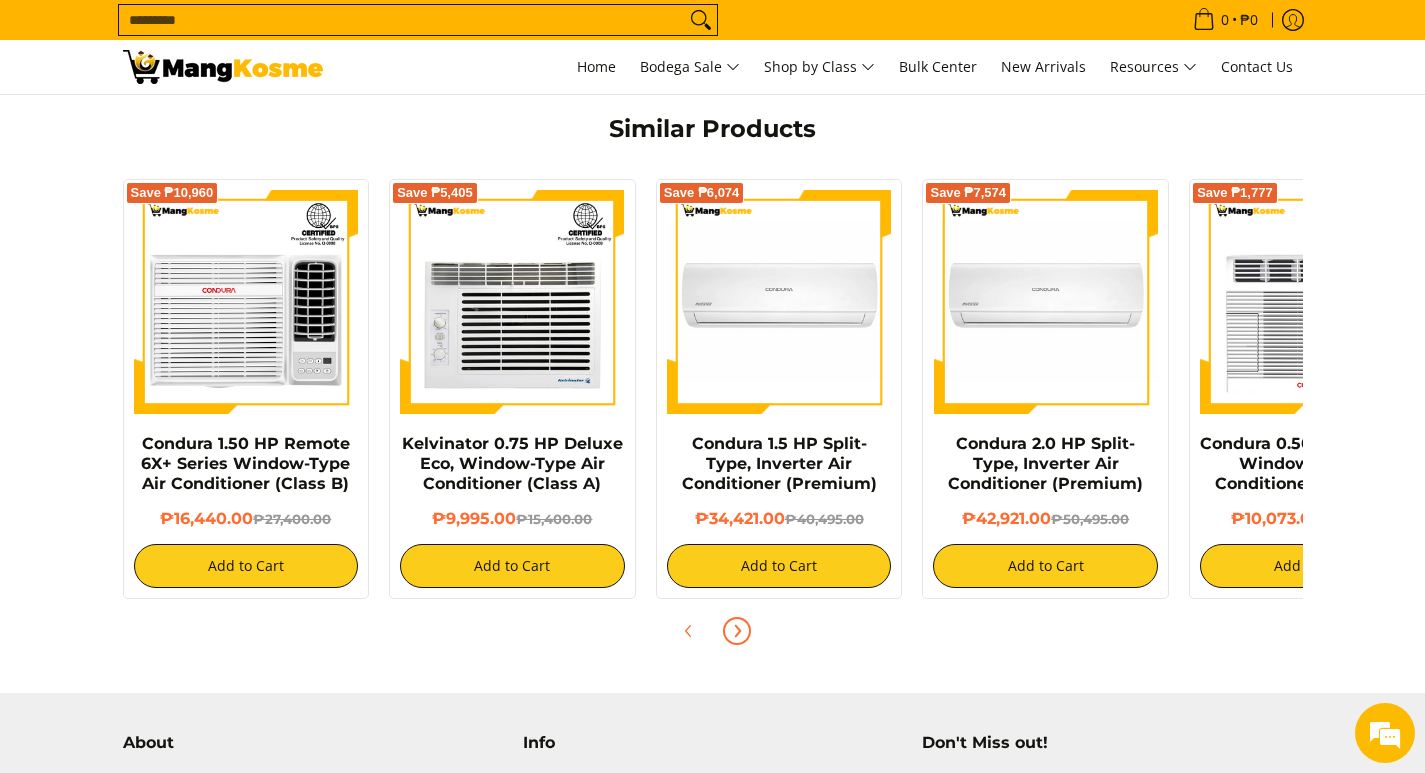 click 